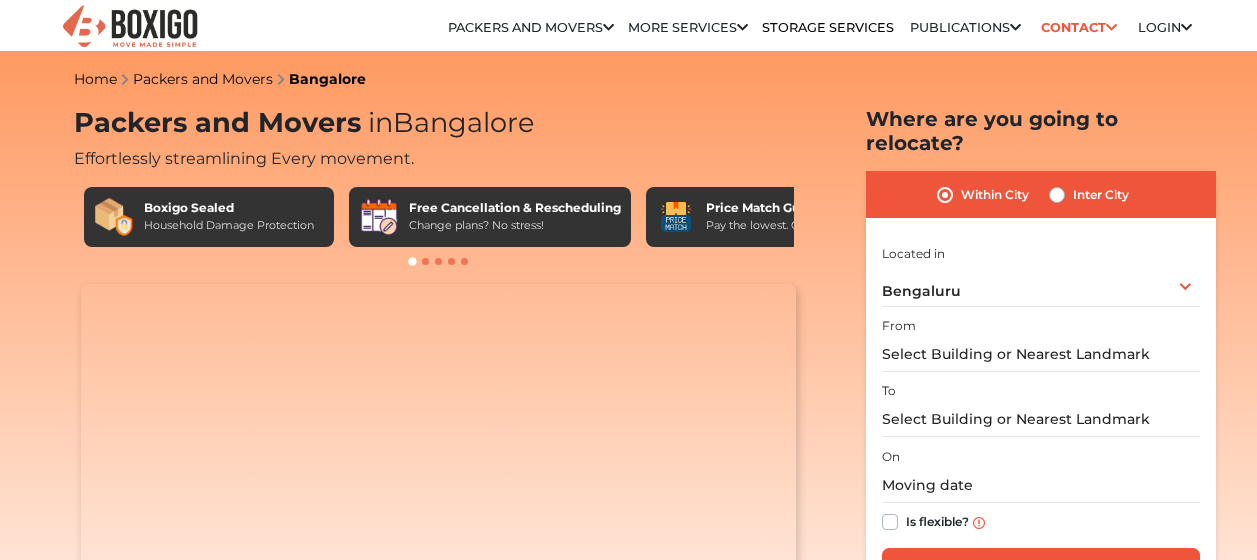 scroll, scrollTop: 0, scrollLeft: 0, axis: both 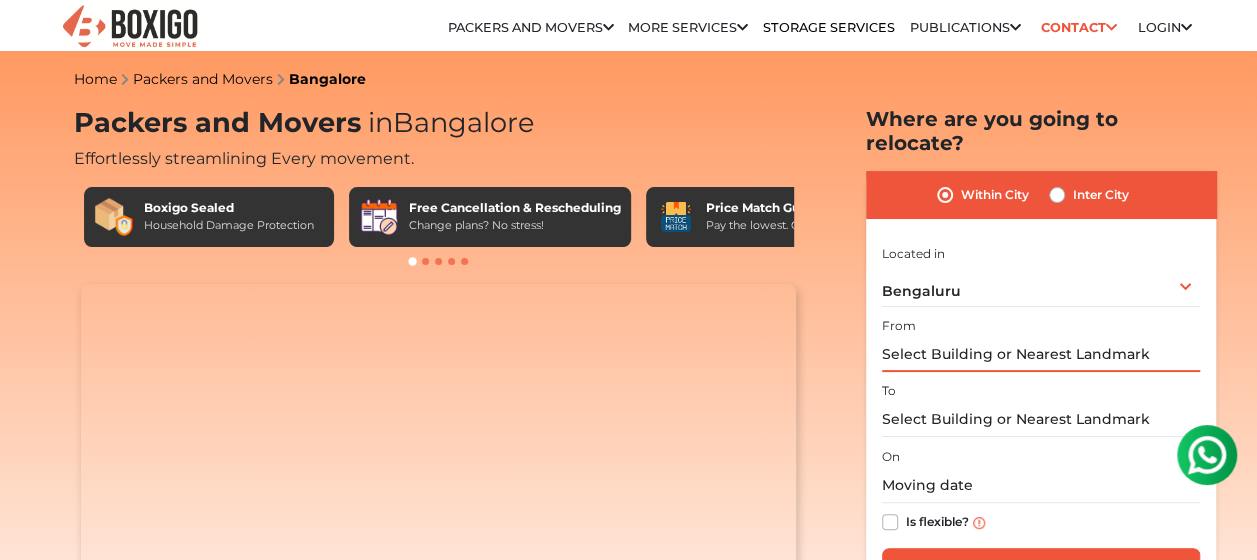 click at bounding box center (1041, 354) 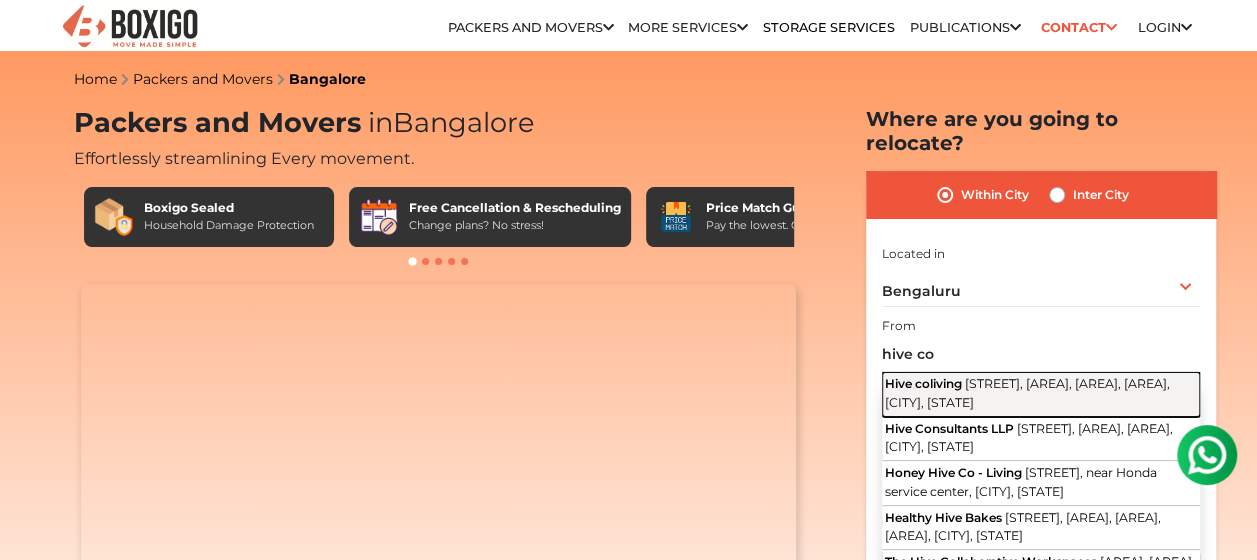 click on "[STREET], [AREA], [AREA], [AREA], [CITY], [STATE]" at bounding box center [1027, 393] 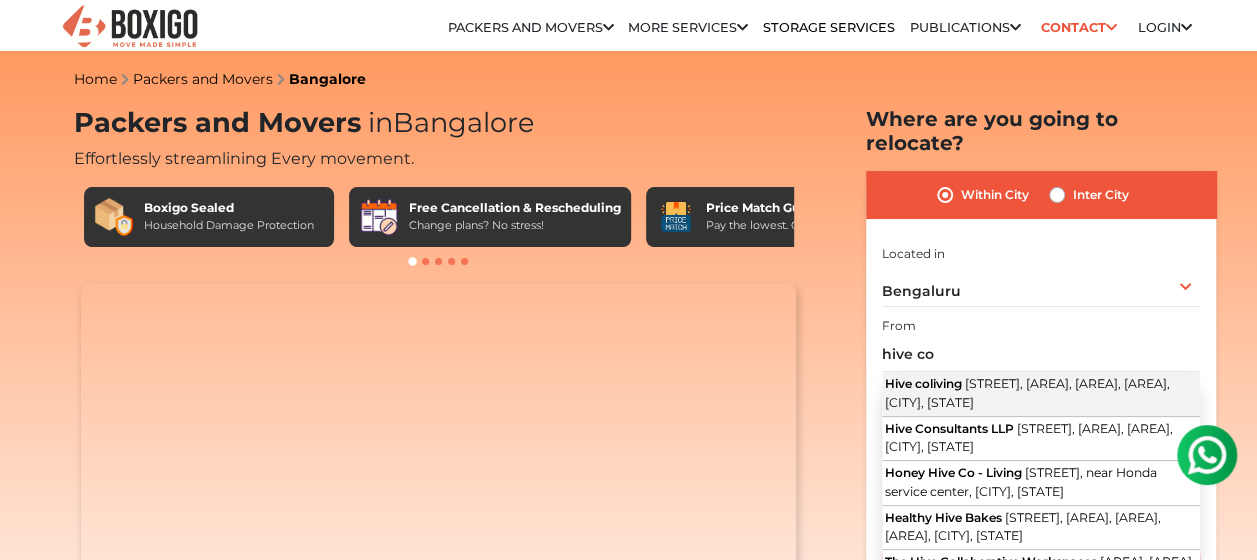 type on "Hive coliving, [STREET], [AREA], [AREA], [AREA], [CITY], [STATE]" 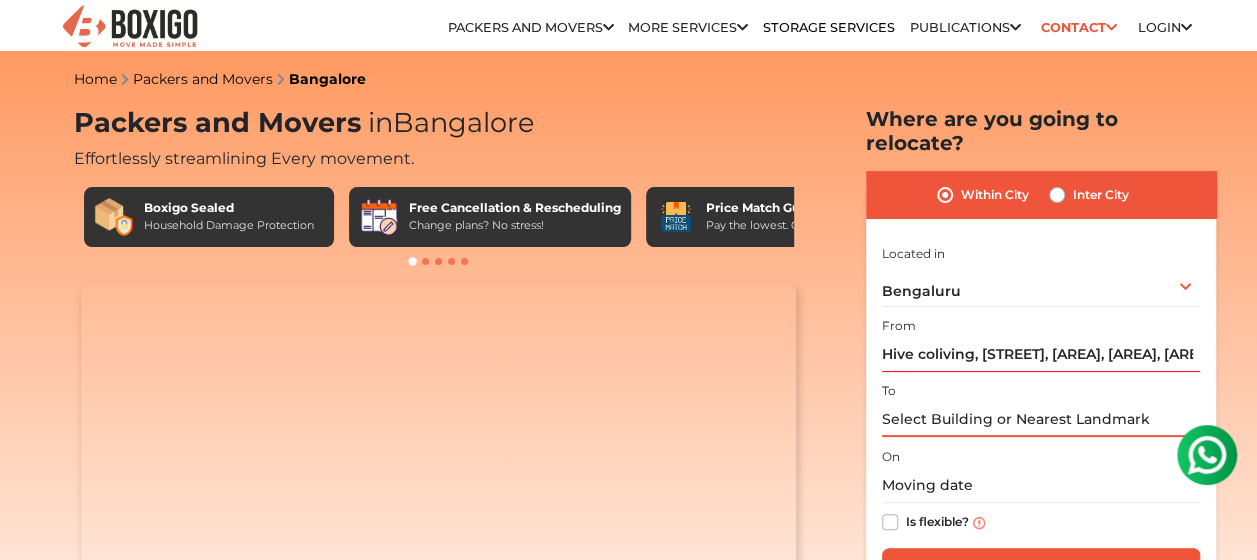 click at bounding box center (1041, 419) 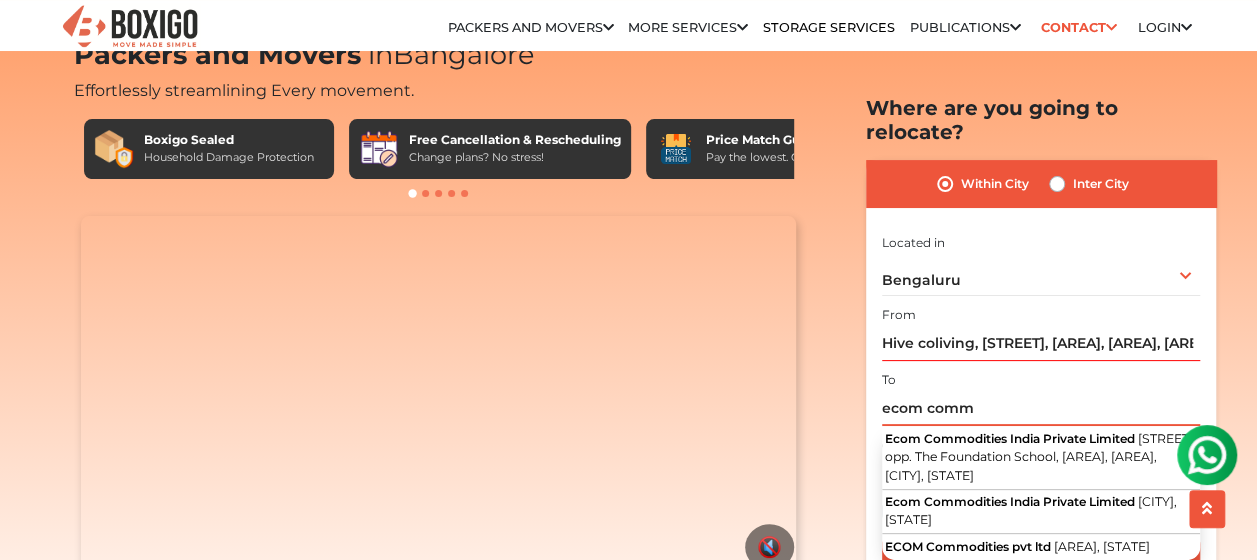 scroll, scrollTop: 100, scrollLeft: 0, axis: vertical 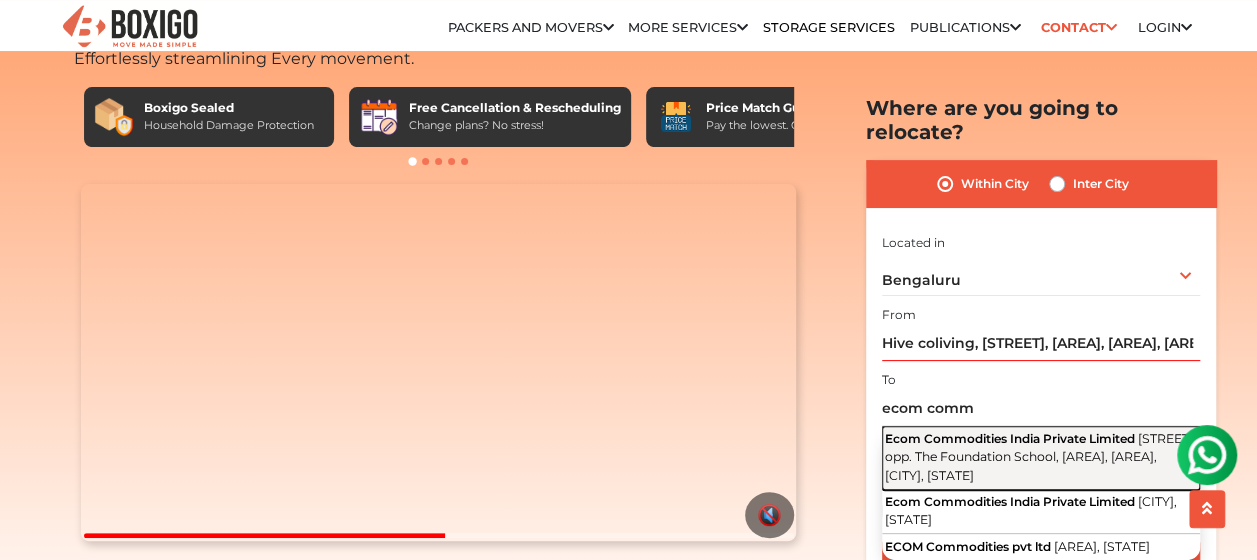 click on "[STREET], opp. The Foundation School, [AREA], [AREA], [CITY], [STATE]" at bounding box center [1040, 456] 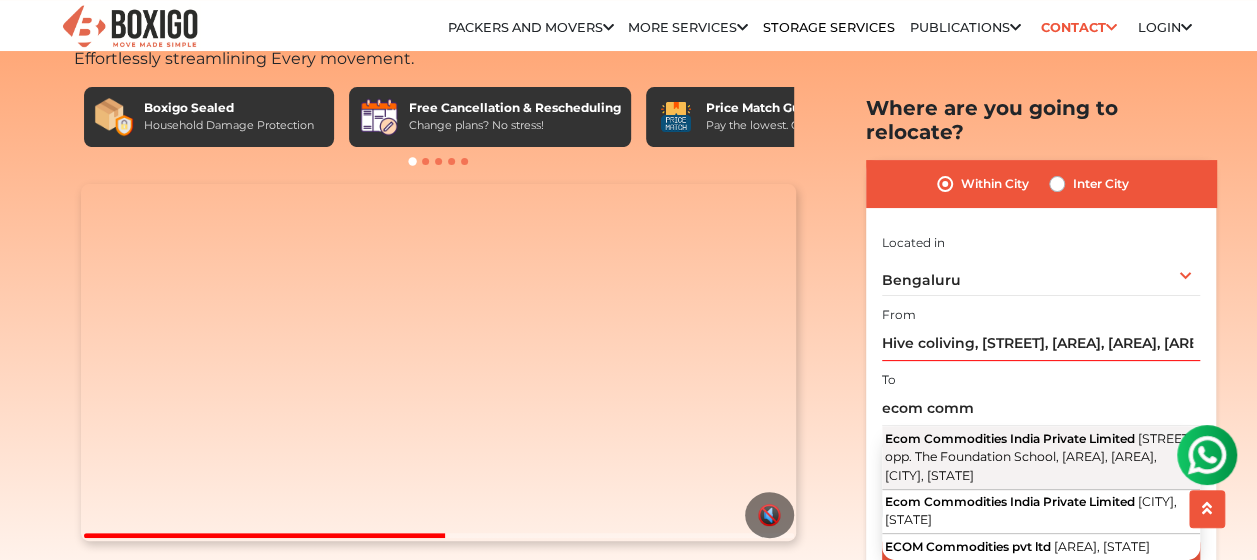 type on "Ecom Commodities India Private Limited, [STREET], opp. The Foundation School, [AREA], [AREA], [CITY], [STATE]" 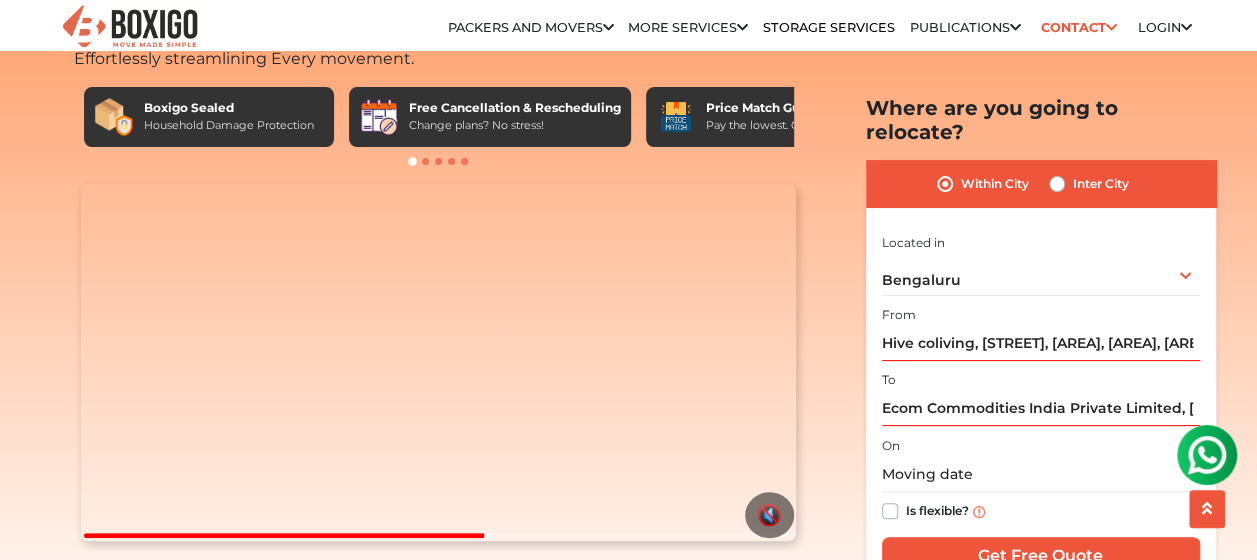 scroll, scrollTop: 200, scrollLeft: 0, axis: vertical 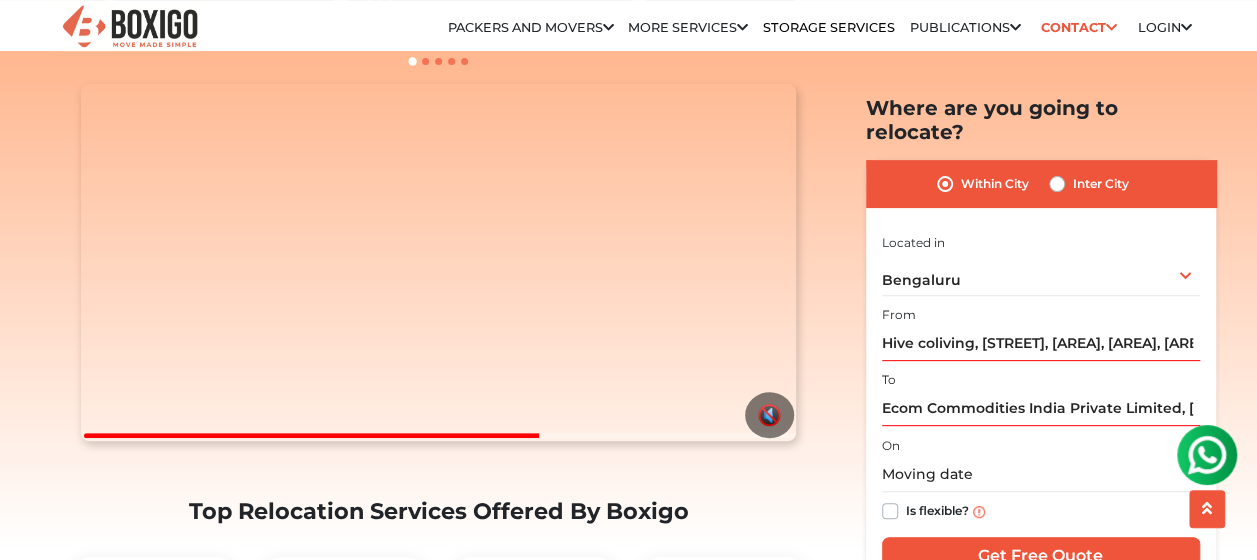 click on "Is flexible?" at bounding box center (937, 509) 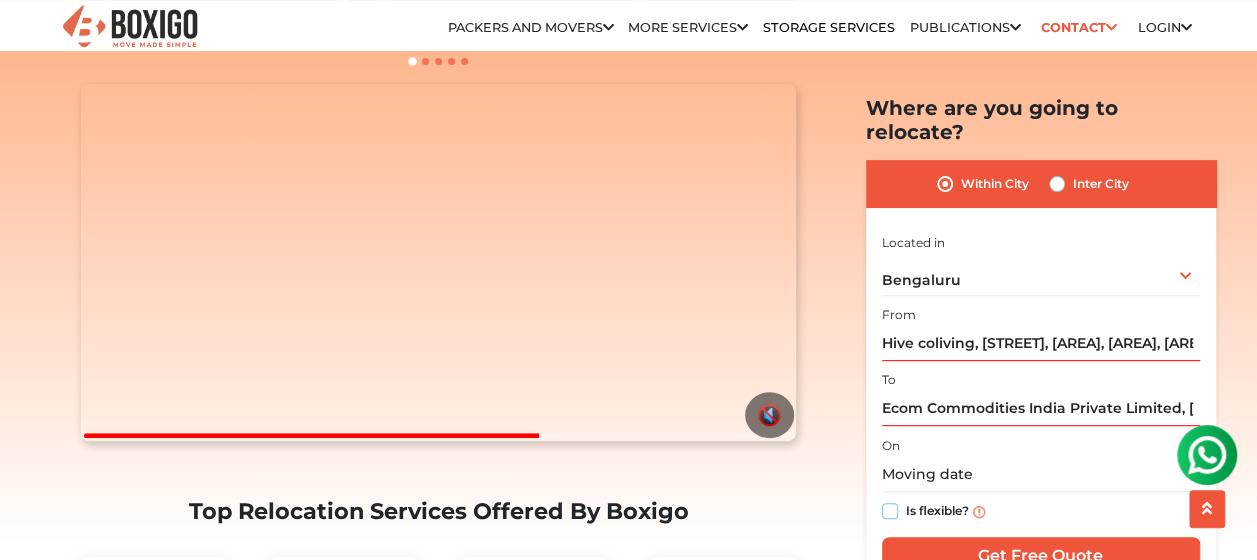 click on "Is flexible?" at bounding box center [890, 509] 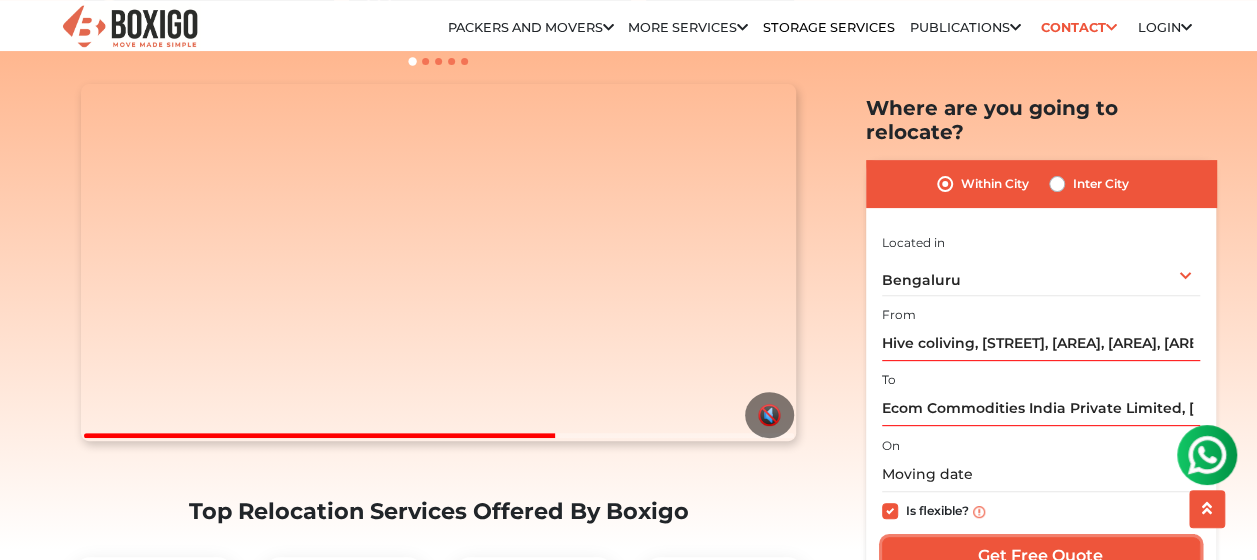 click on "Get Free Quote" at bounding box center [1041, 556] 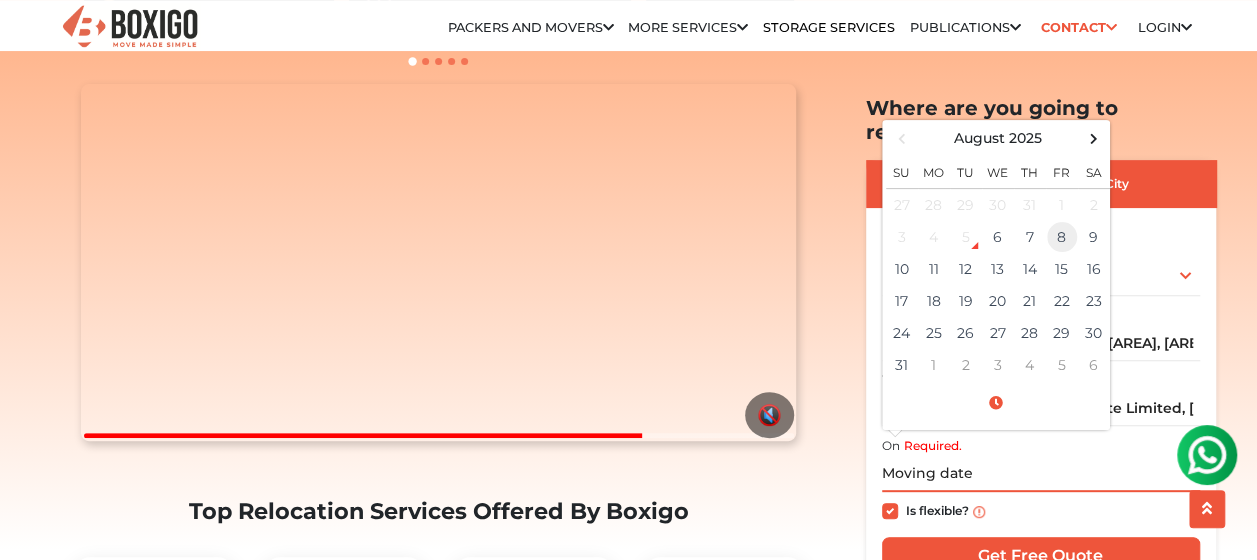 click on "8" at bounding box center [1062, 237] 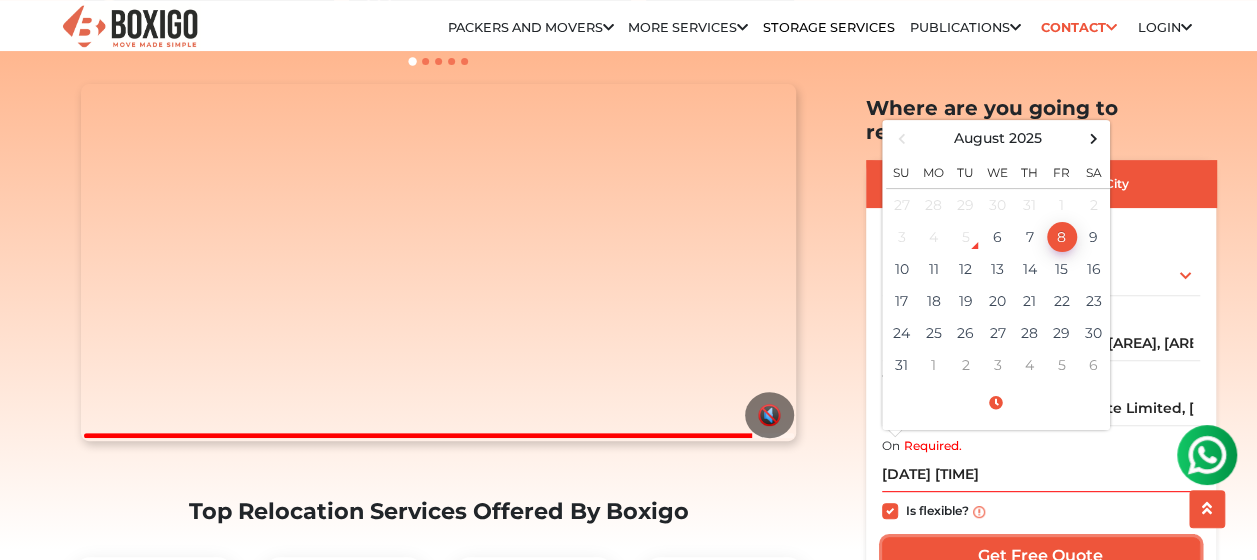 click on "Get Free Quote" at bounding box center [1041, 556] 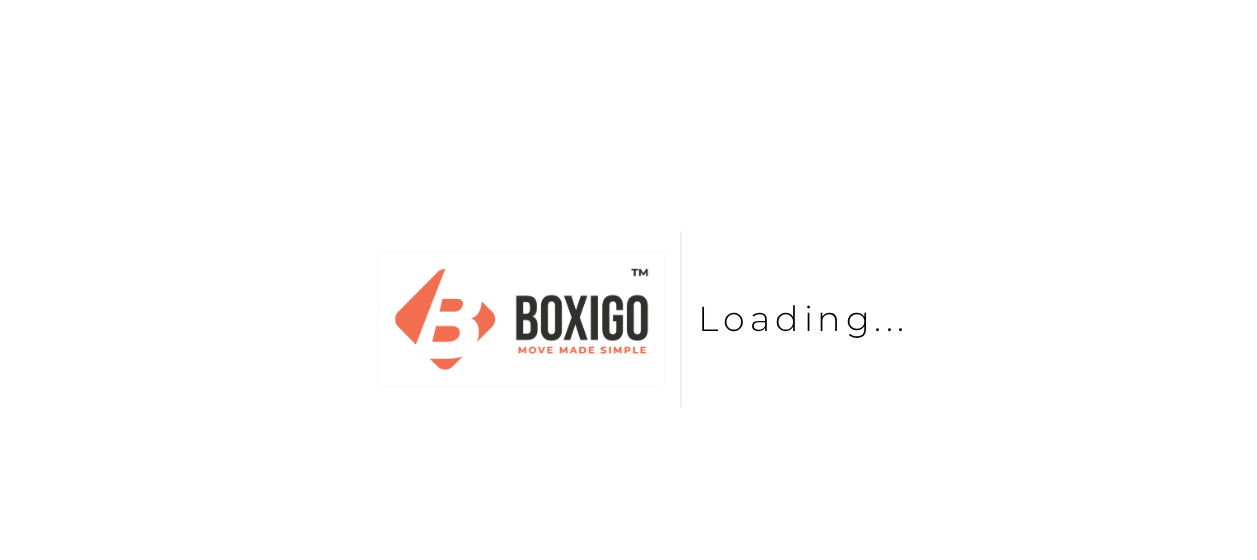 scroll, scrollTop: 0, scrollLeft: 0, axis: both 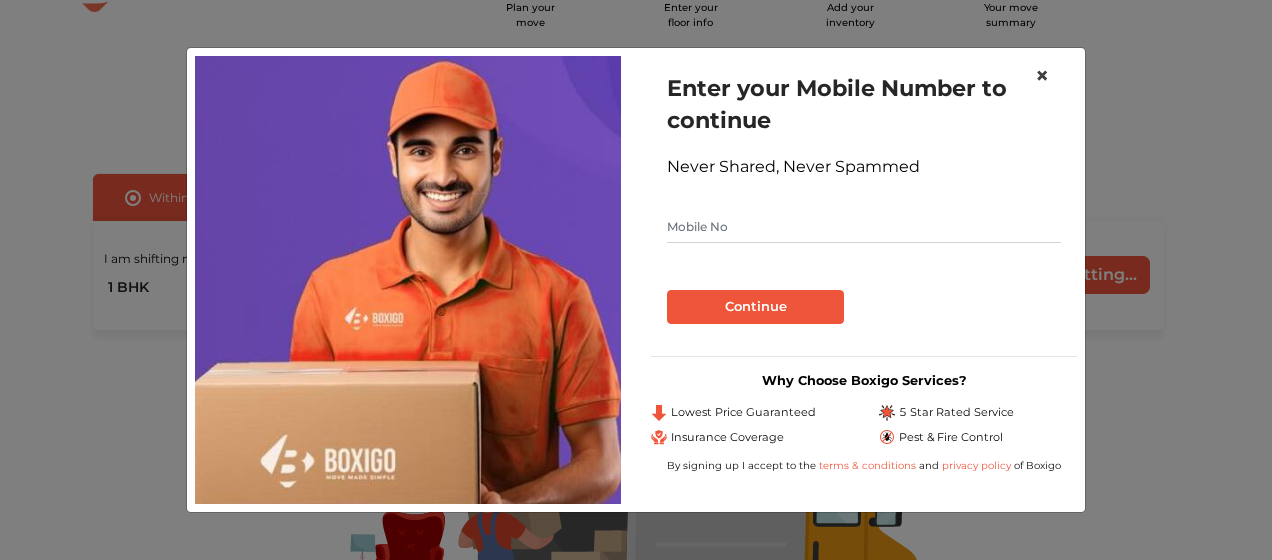 click on "×" at bounding box center [1042, 75] 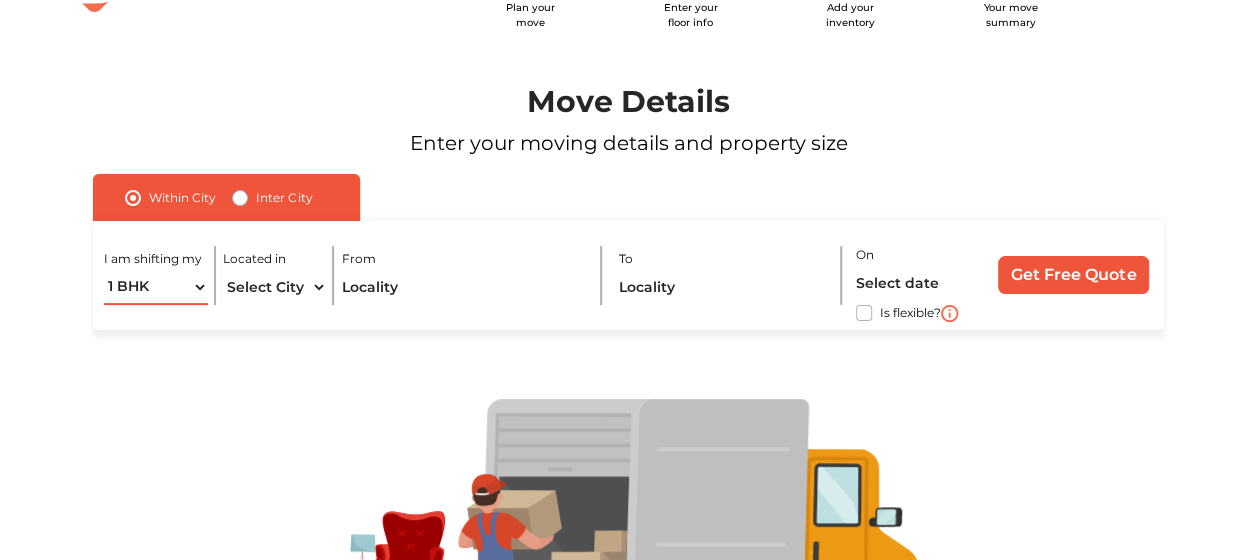 click on "1 BHK 2 BHK 3 BHK 3 + BHK FEW ITEMS" at bounding box center [156, 287] 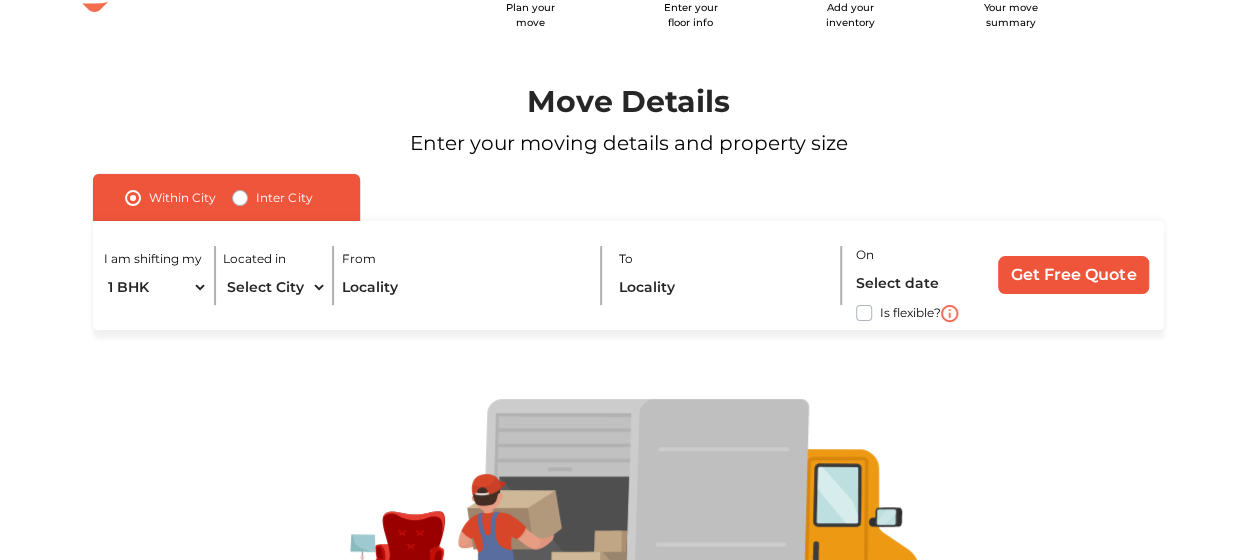 click on "Within City Inter City  I am shifting my  1 BHK 2 BHK 3 BHK 3 + BHK FEW ITEMS  Located in  Select City Bangalore Bengaluru Bhopal Bhubaneswar Chennai Coimbatore Cuttack Delhi Gulbarga Gurugram Guwahati Hyderabad Indore Jaipur Kalyan & Dombivali Kochi Kolkata Lucknow Madurai Mangalore Mumbai Mysore Navi Mumbai Noida Patna Pune Raipur Secunderabad Siliguri Srirangam Thane Thiruvananthapuram Vijayawada Visakhapatnam Warangal  From   To   On  Is flexible?   Get Free Quote  I am shifting my  1 BHK 2 BHK 3 BHK 3 + BHK FEW ITEMS  Moving from   Moving to   On  Is flexible?   Get Free Quote" at bounding box center (628, 252) 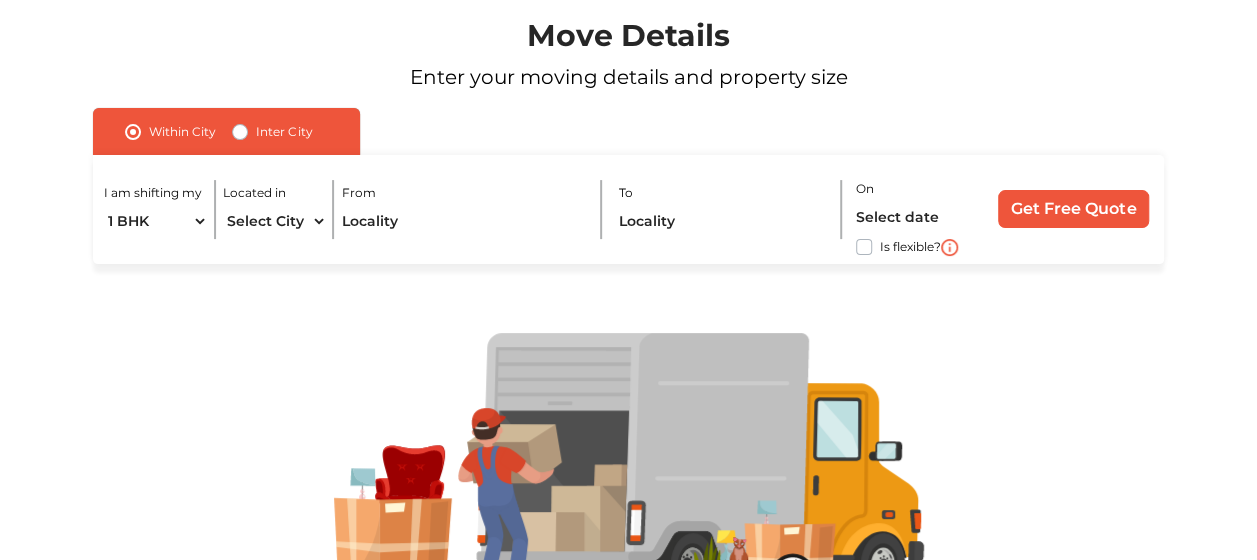 scroll, scrollTop: 0, scrollLeft: 0, axis: both 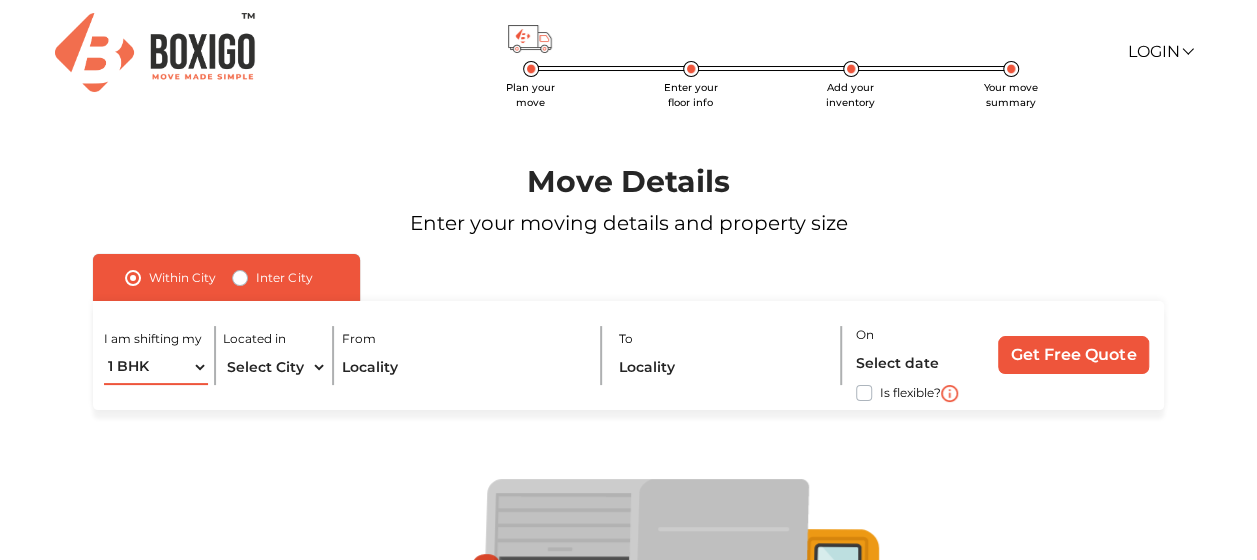 click on "1 BHK 2 BHK 3 BHK 3 + BHK FEW ITEMS" at bounding box center (156, 367) 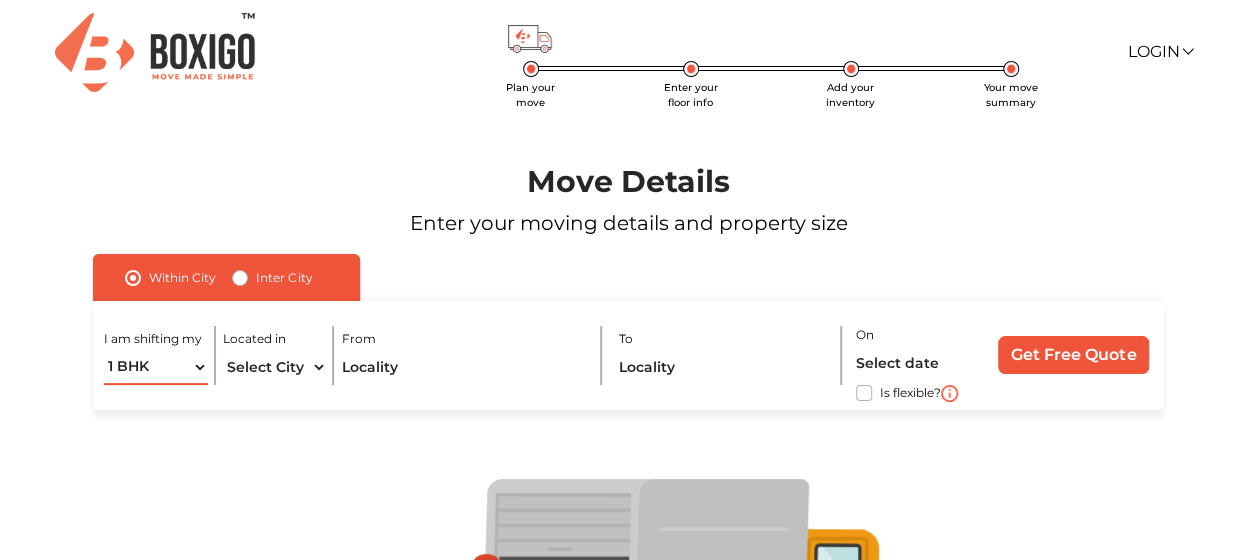 select on "FEW ITEMS" 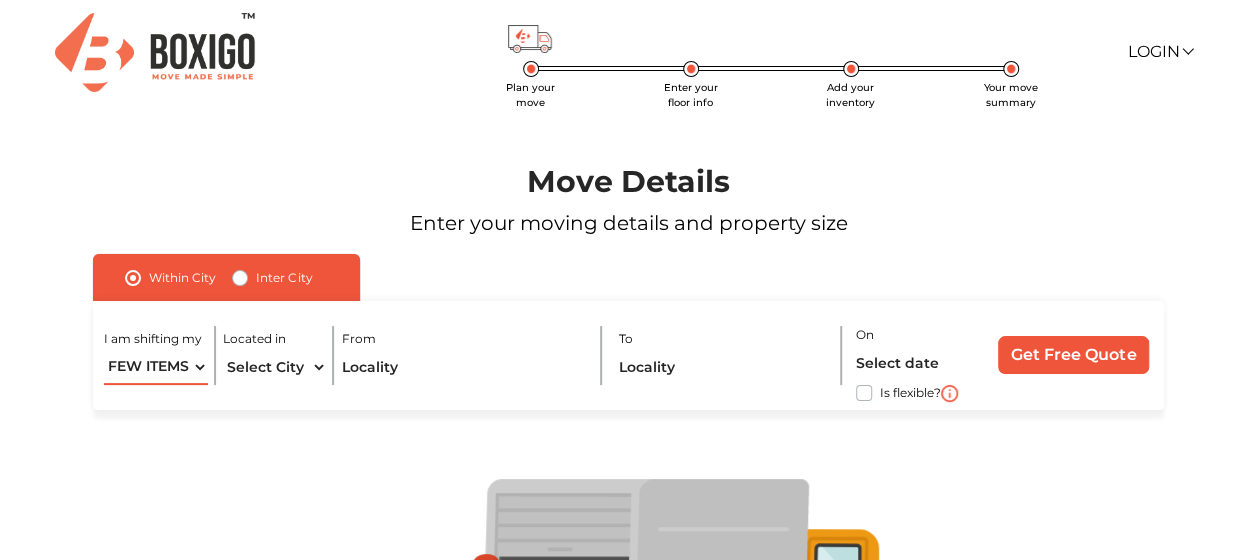 click on "1 BHK 2 BHK 3 BHK 3 + BHK FEW ITEMS" at bounding box center [156, 367] 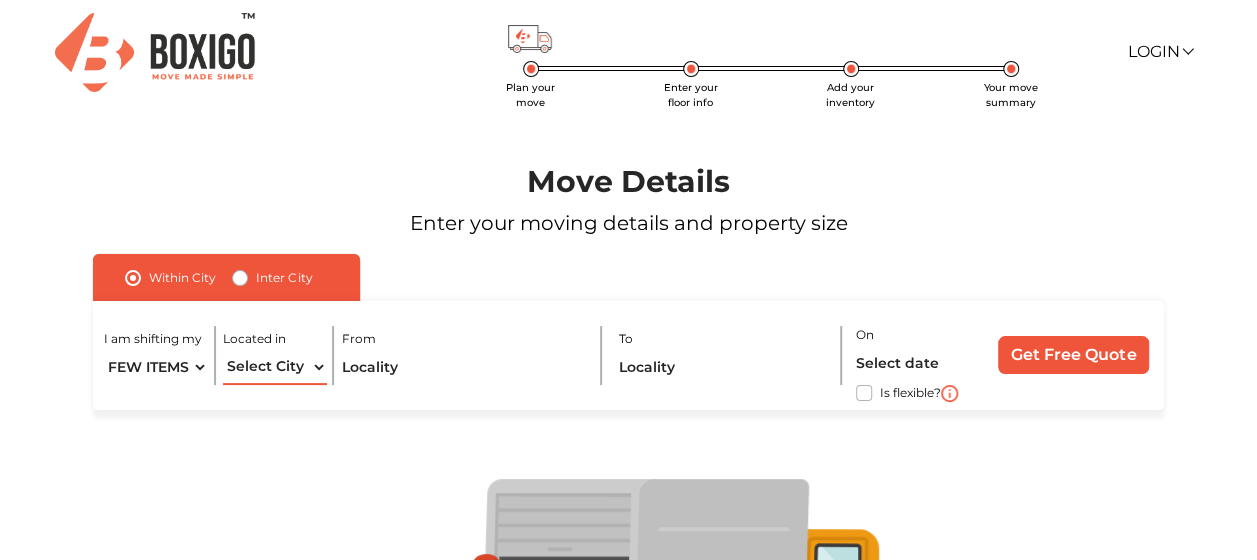 click on "Select City Bangalore Bengaluru Bhopal Bhubaneswar Chennai Coimbatore Cuttack Delhi Gulbarga Gurugram Guwahati Hyderabad Indore Jaipur Kalyan & Dombivali Kochi Kolkata Lucknow Madurai Mangalore Mumbai Mysore Navi Mumbai Noida Patna Pune Raipur Secunderabad Siliguri Srirangam Thane Thiruvananthapuram Vijayawada Visakhapatnam Warangal" at bounding box center [275, 367] 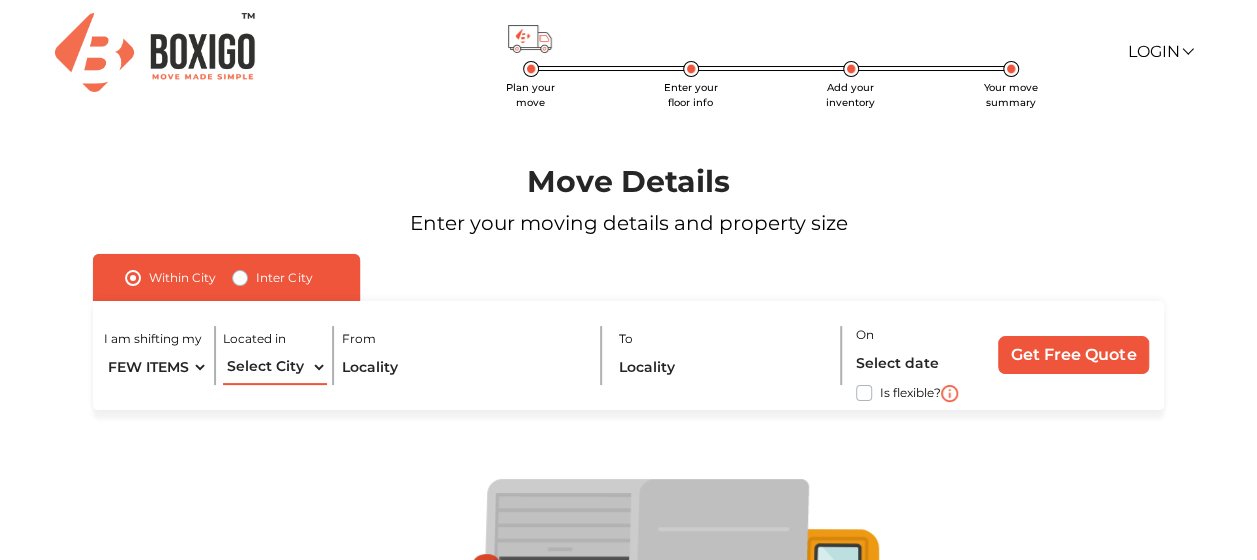 select on "Bengaluru" 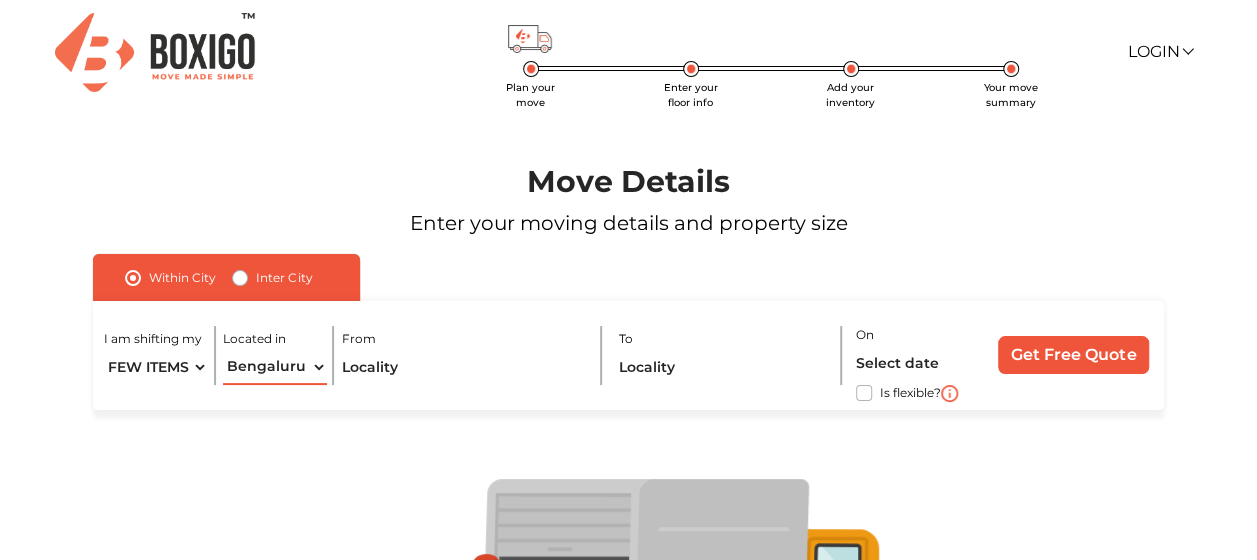 click on "Select City Bangalore Bengaluru Bhopal Bhubaneswar Chennai Coimbatore Cuttack Delhi Gulbarga Gurugram Guwahati Hyderabad Indore Jaipur Kalyan & Dombivali Kochi Kolkata Lucknow Madurai Mangalore Mumbai Mysore Navi Mumbai Noida Patna Pune Raipur Secunderabad Siliguri Srirangam Thane Thiruvananthapuram Vijayawada Visakhapatnam Warangal" at bounding box center [275, 367] 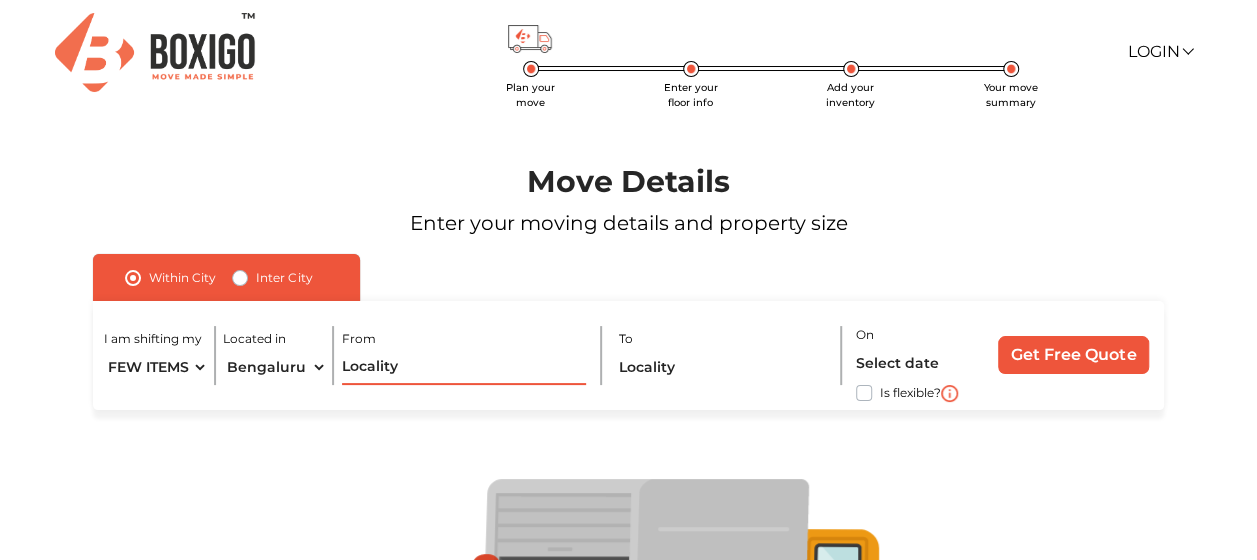 click at bounding box center [464, 367] 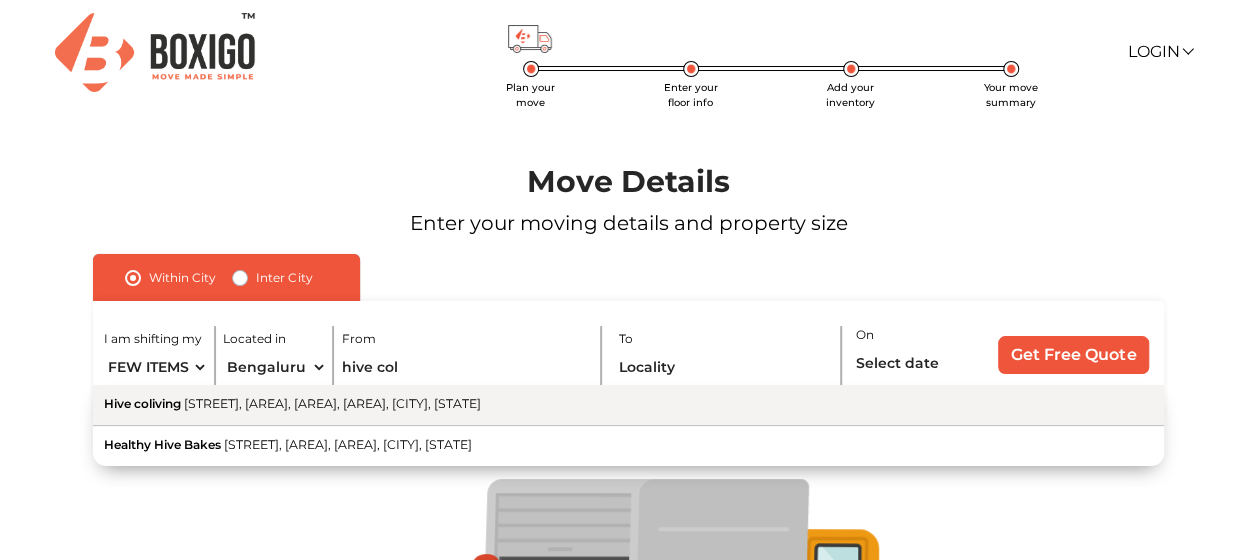 click on "[STREET], [AREA], [AREA], [AREA], [CITY], [STATE]" at bounding box center [332, 403] 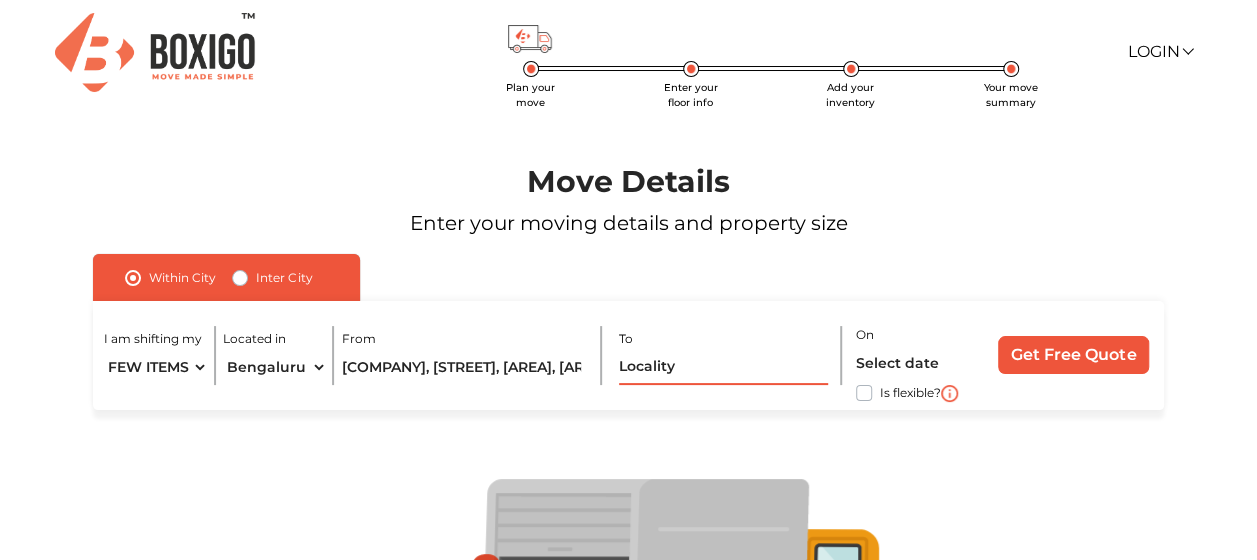 click at bounding box center (723, 367) 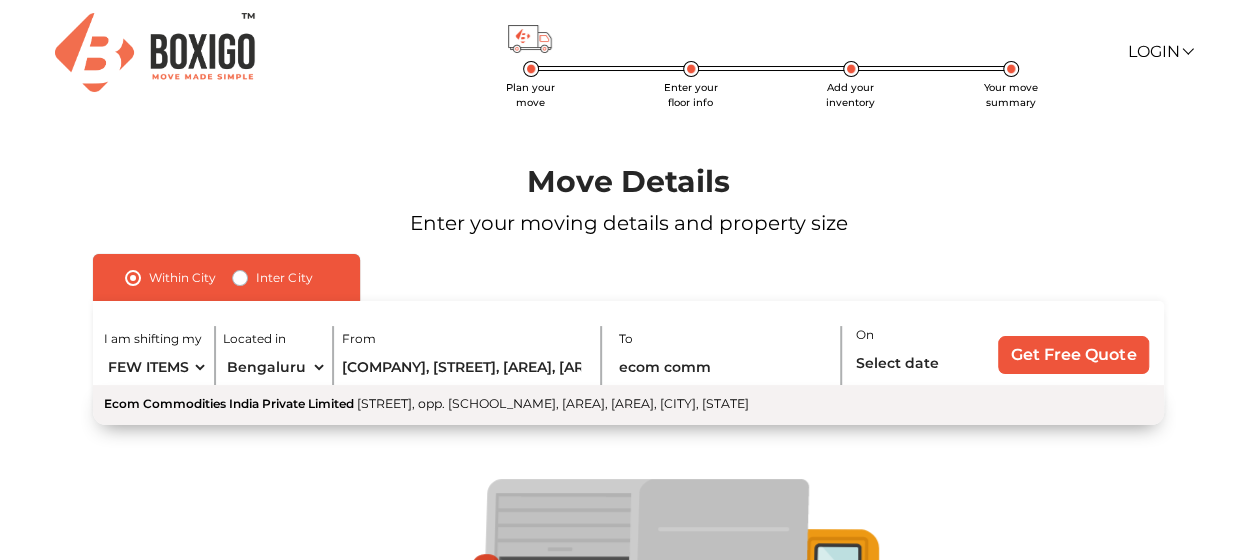 click on "[STREET], opp. The Foundation School, [AREA], [AREA], [CITY], [STATE]" at bounding box center [553, 403] 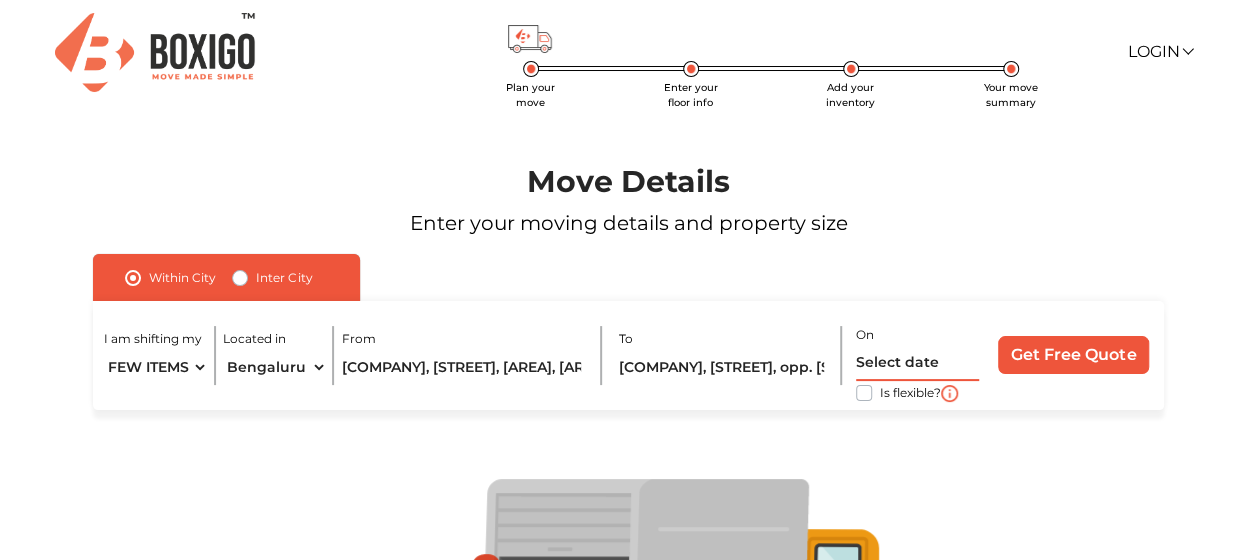 click at bounding box center [917, 363] 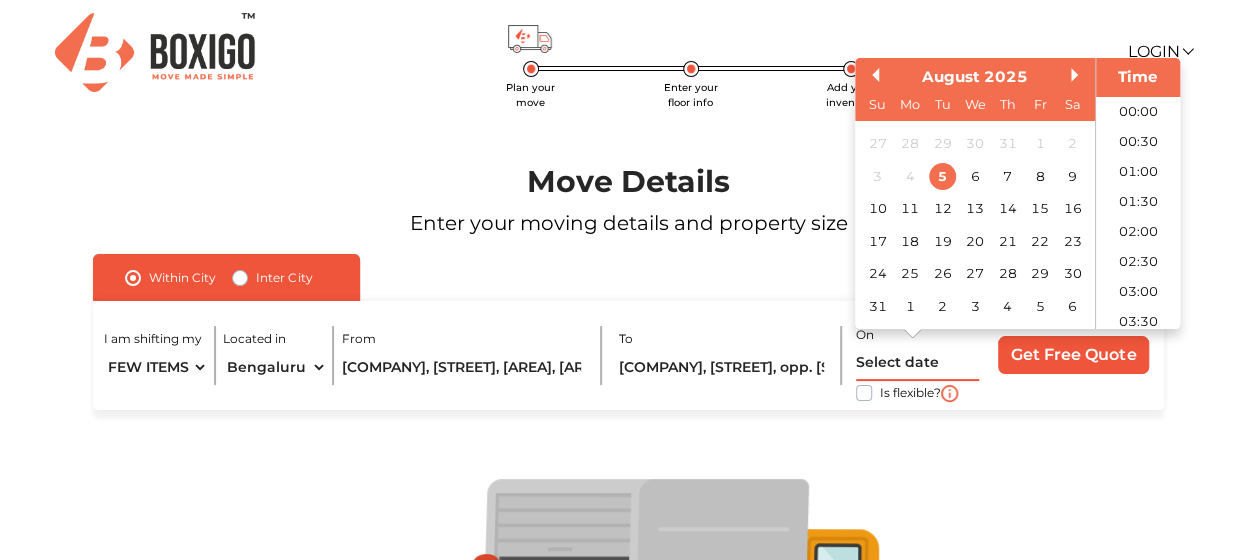 scroll, scrollTop: 1099, scrollLeft: 0, axis: vertical 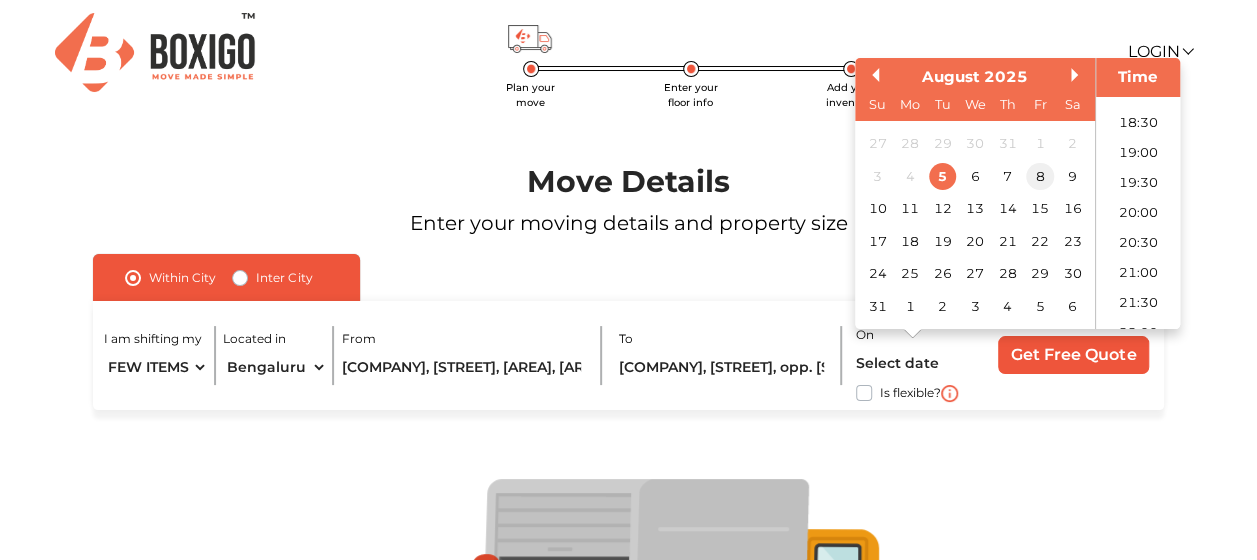 click on "8" at bounding box center [1040, 176] 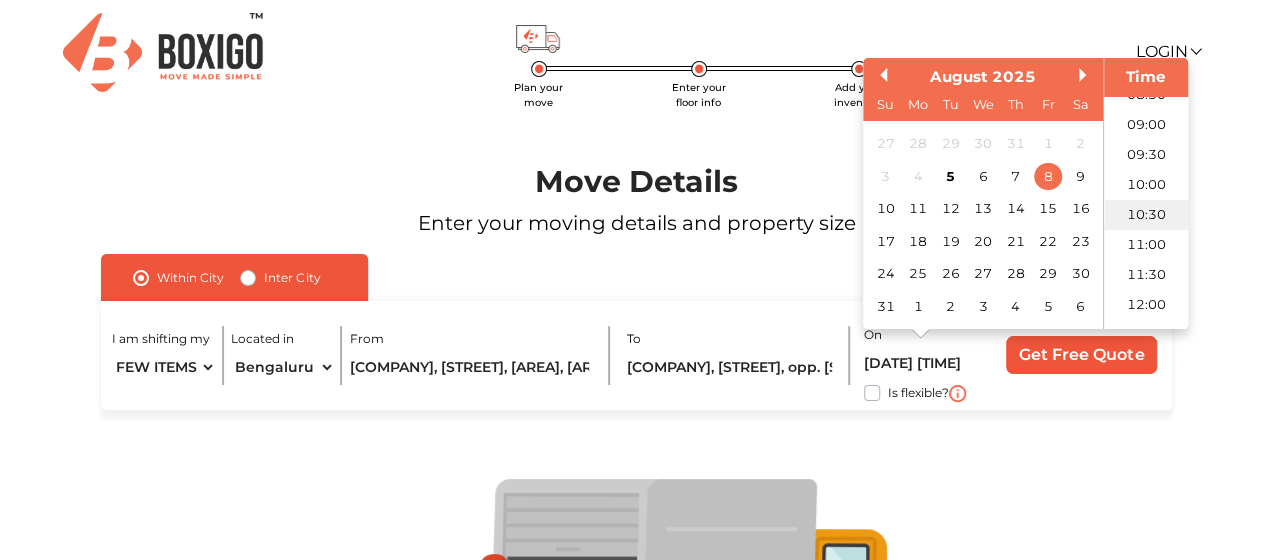 scroll, scrollTop: 599, scrollLeft: 0, axis: vertical 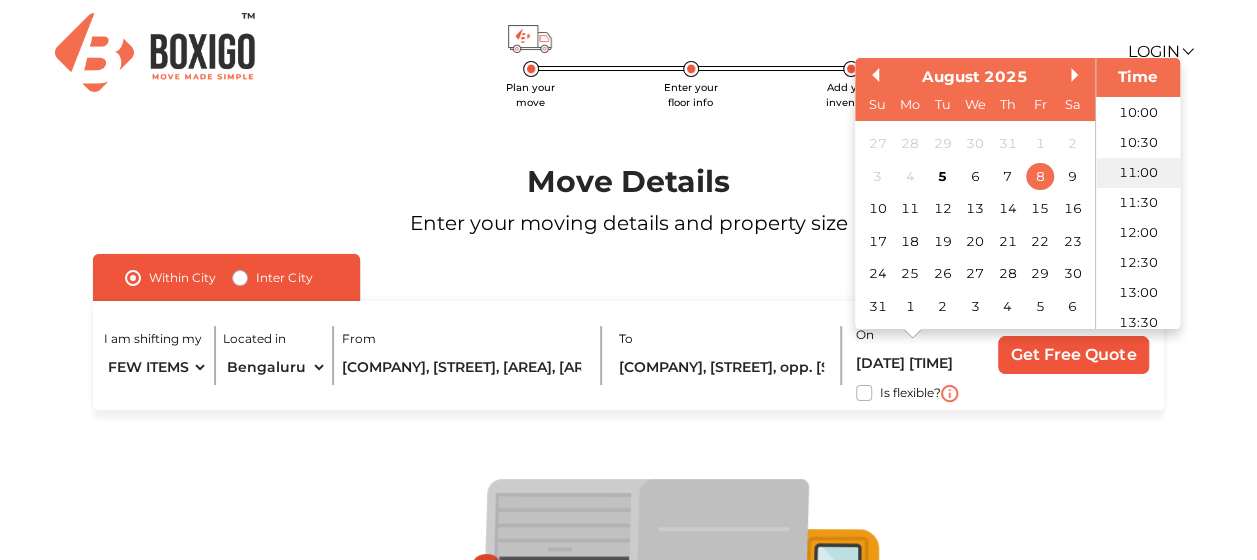 click on "11:00" at bounding box center (1138, 173) 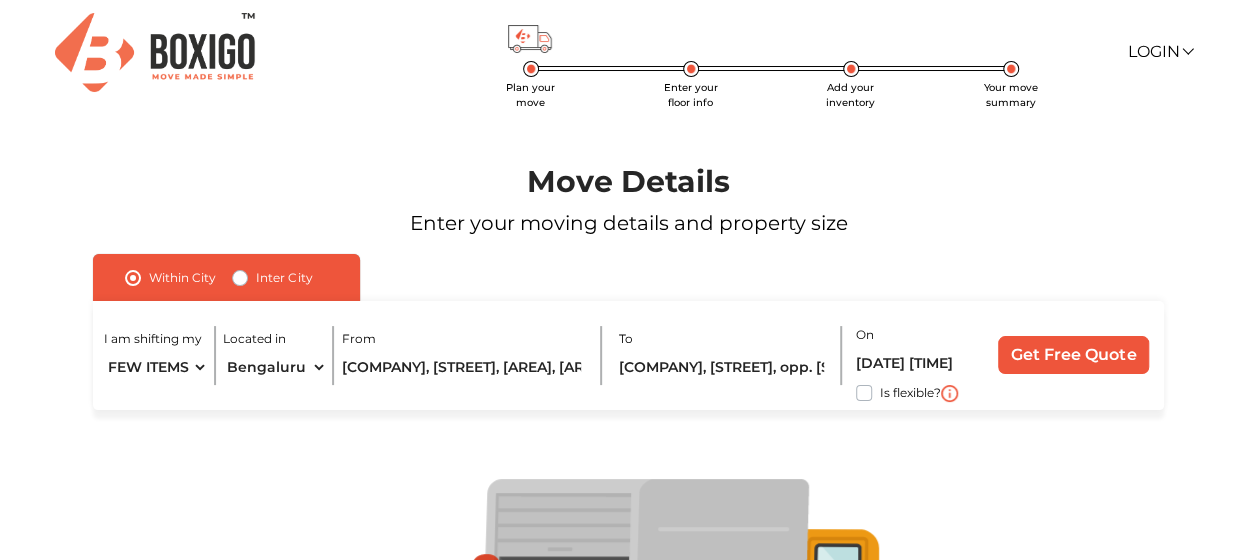click on "Is flexible?" at bounding box center (910, 391) 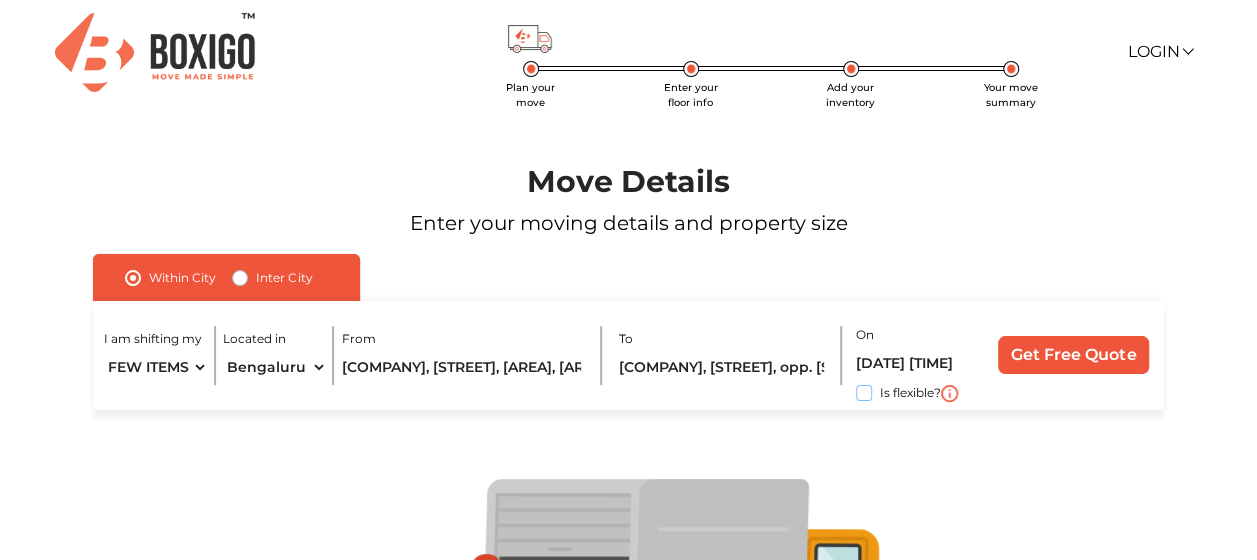 click on "Is flexible?" at bounding box center (101, 391) 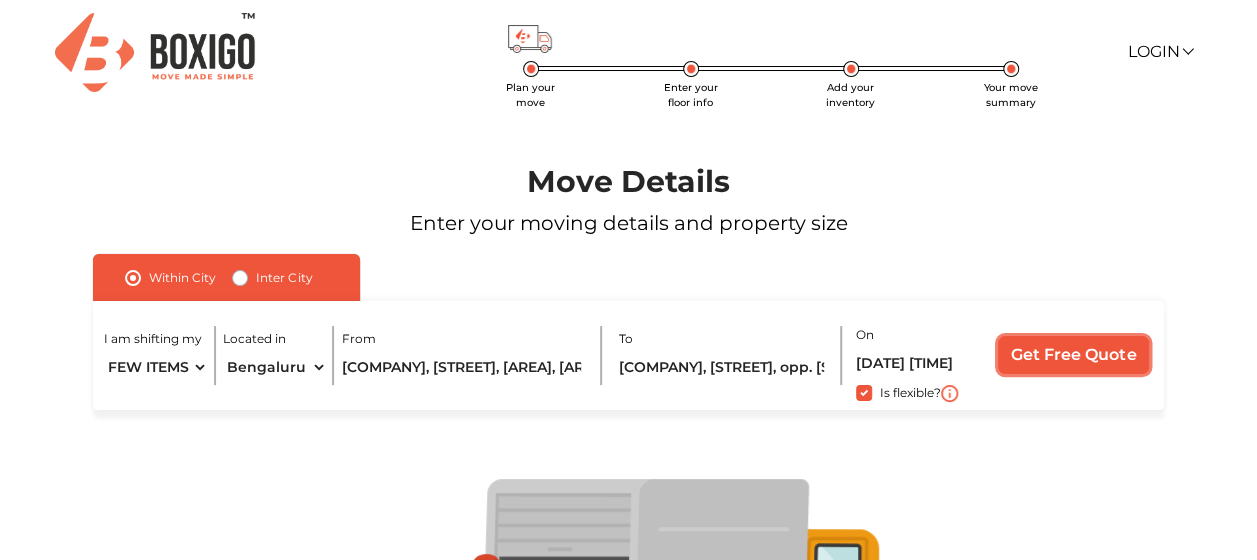 click on "Get Free Quote" at bounding box center [1073, 355] 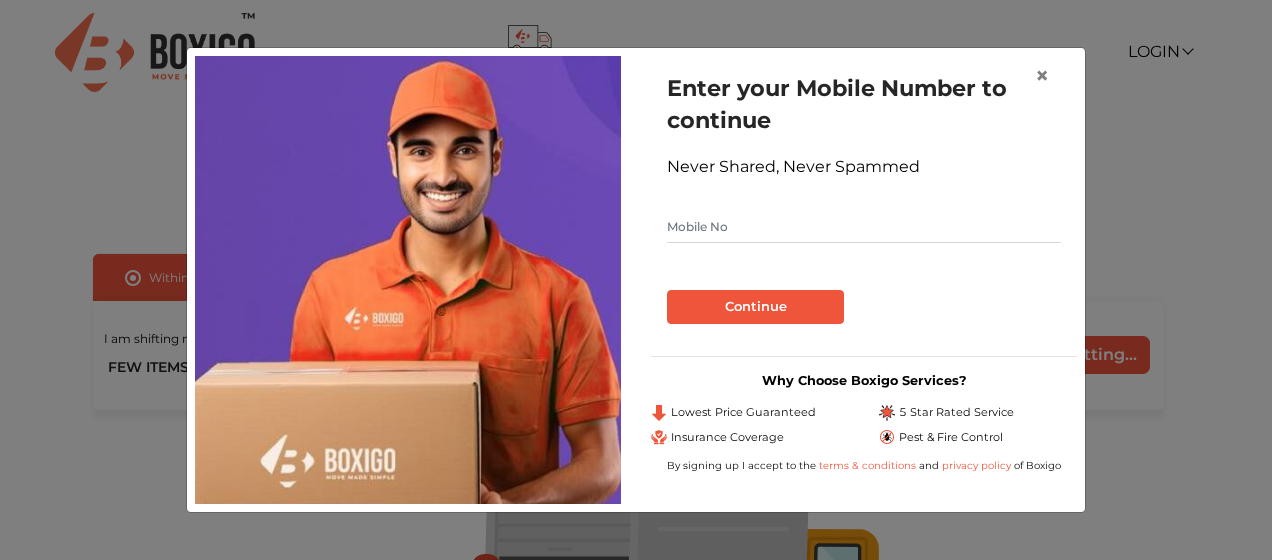 click at bounding box center (864, 227) 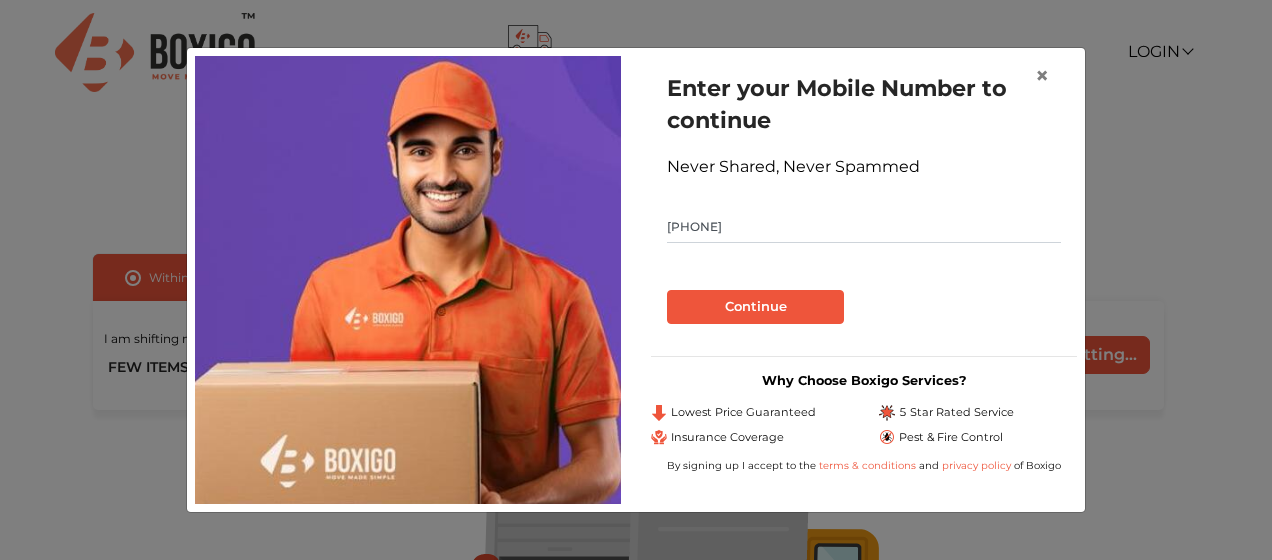 type on "9550862874" 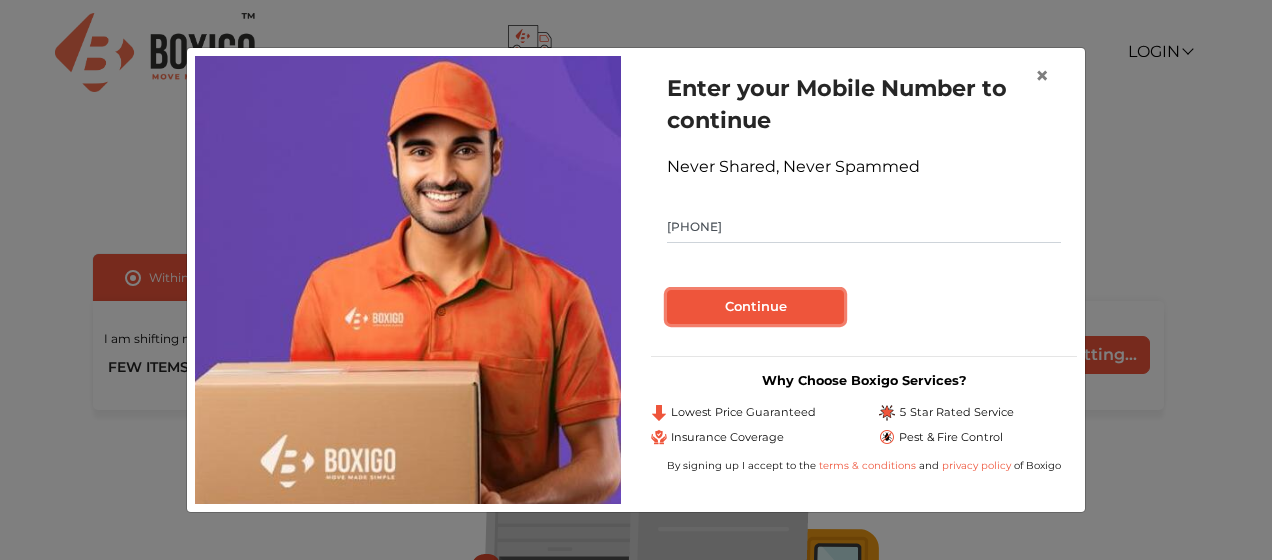 click on "Continue" at bounding box center [755, 307] 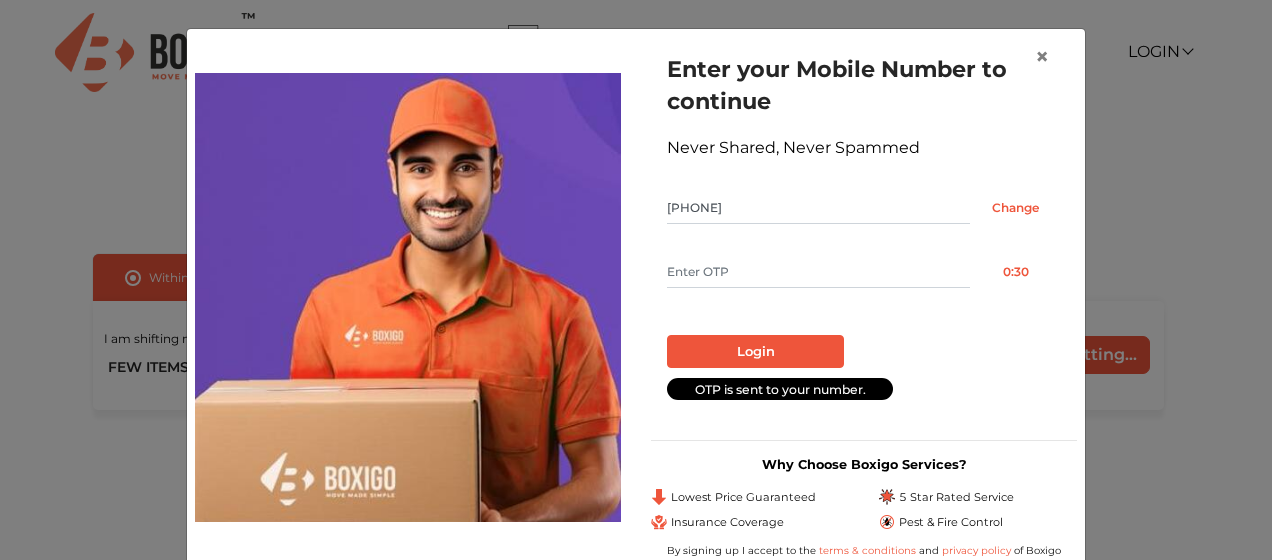 click at bounding box center [818, 272] 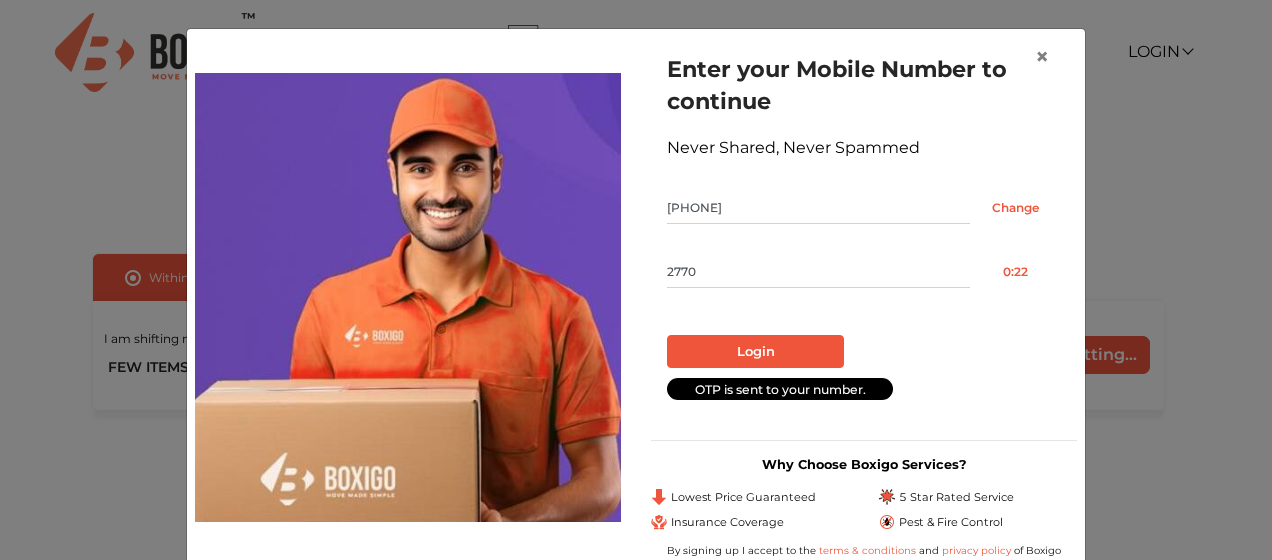 type on "2770" 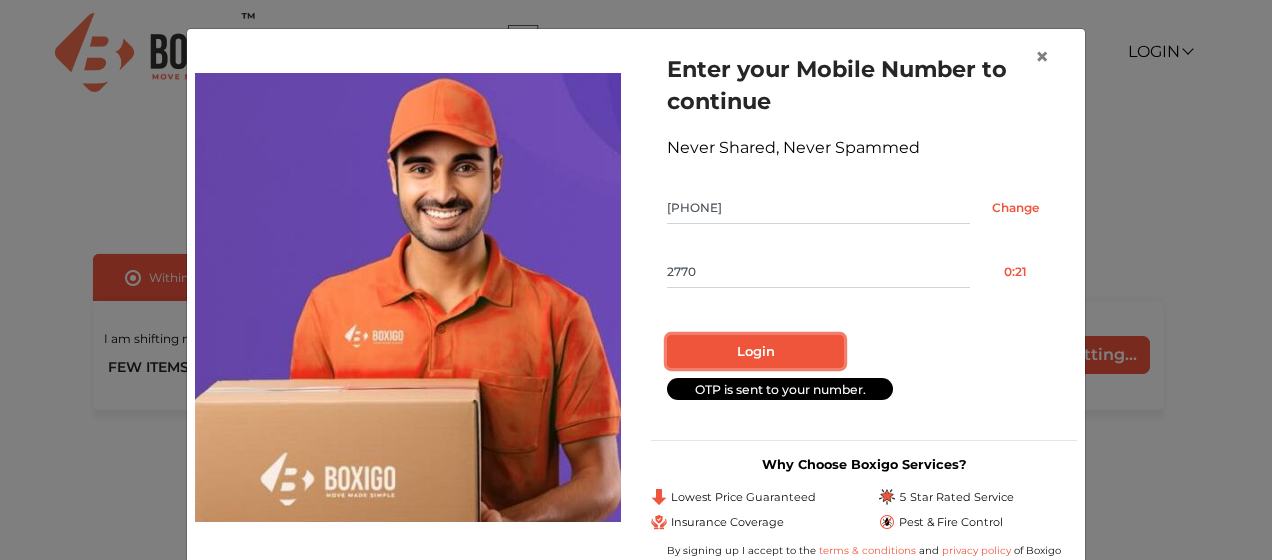 click on "Login" at bounding box center (755, 352) 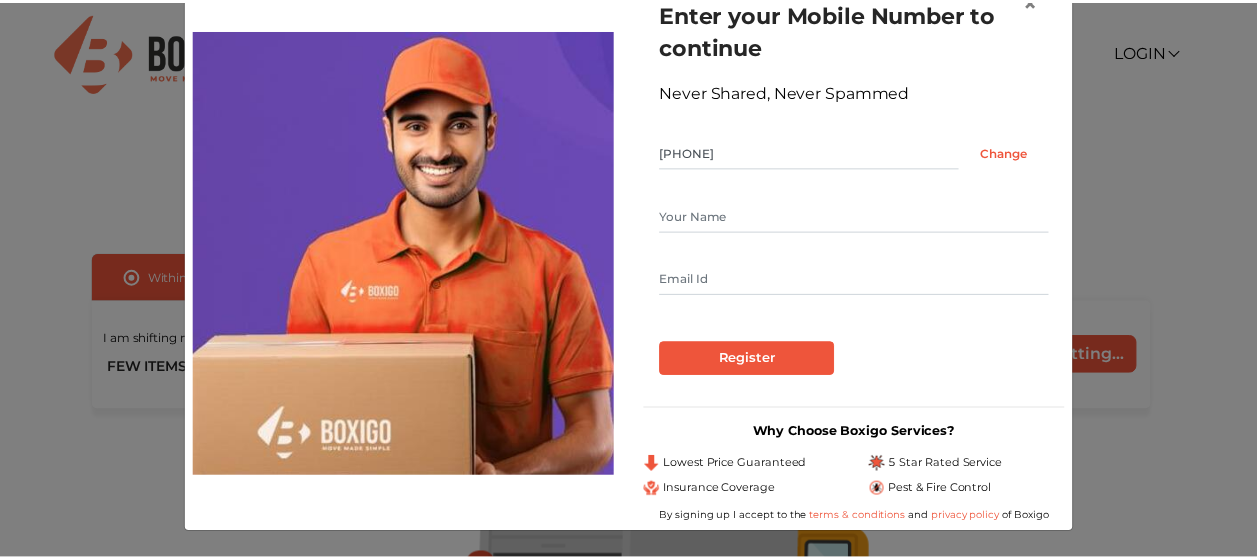 scroll, scrollTop: 0, scrollLeft: 0, axis: both 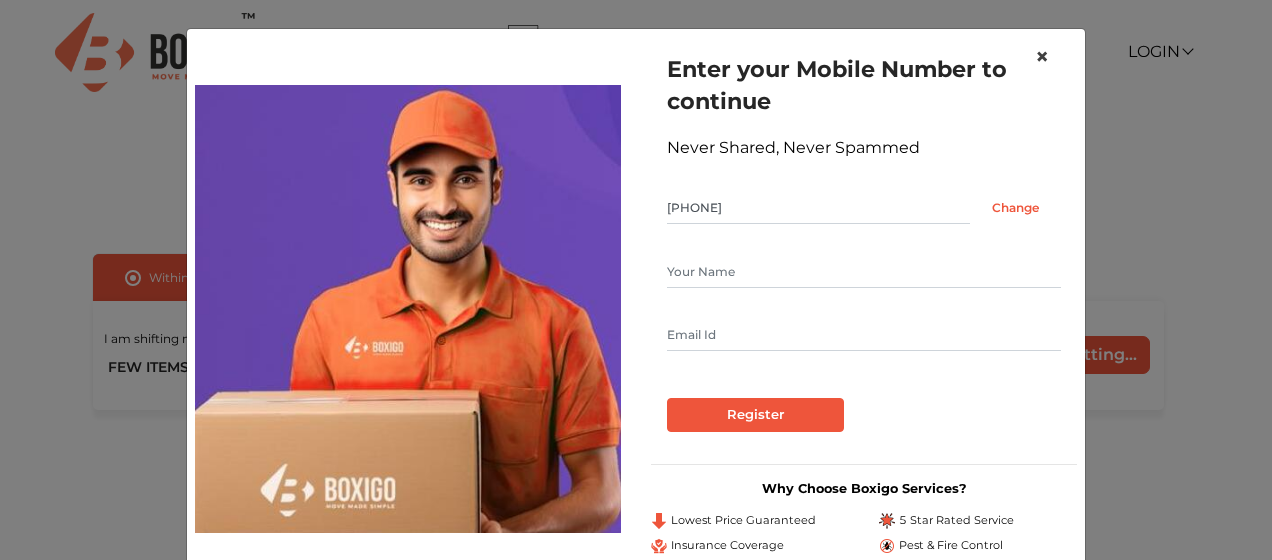 click on "×" at bounding box center (1042, 56) 